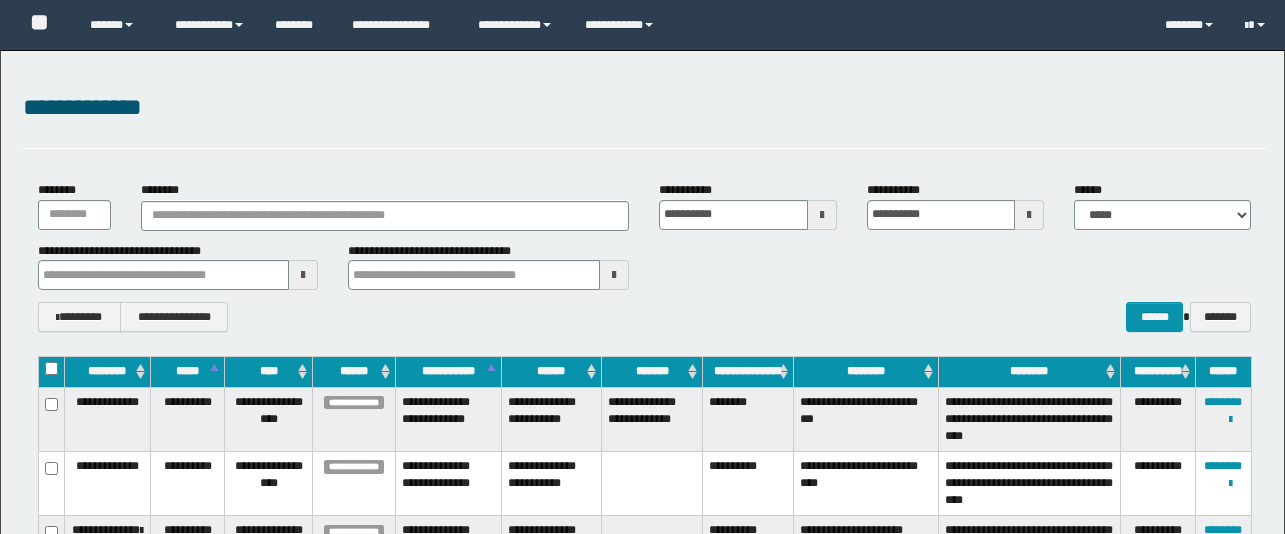 scroll, scrollTop: 108, scrollLeft: 0, axis: vertical 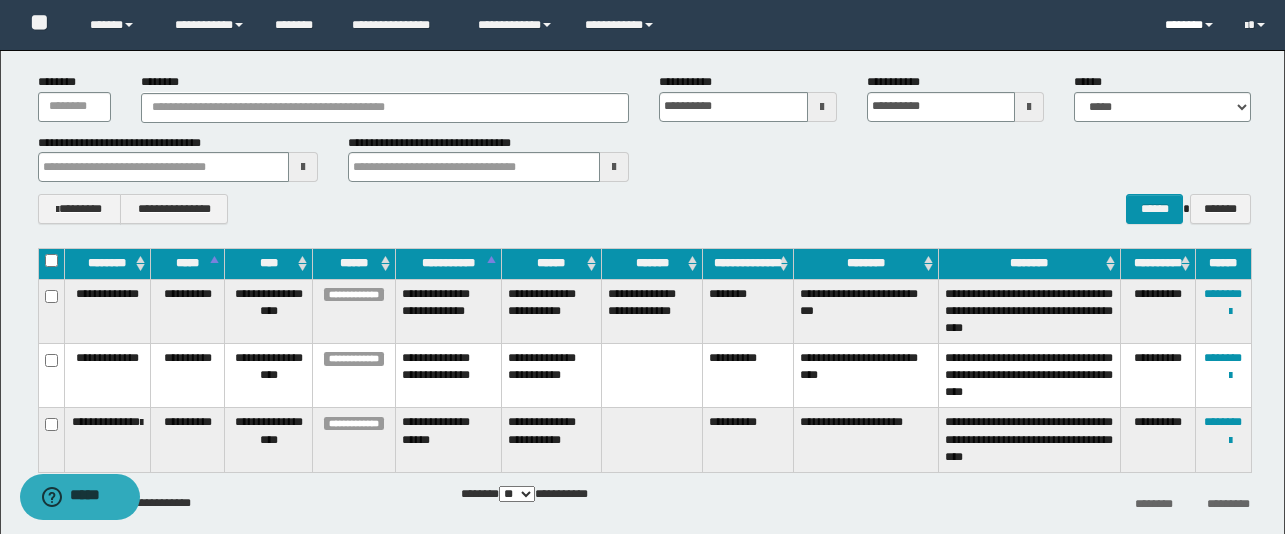click on "*******" at bounding box center (1189, 25) 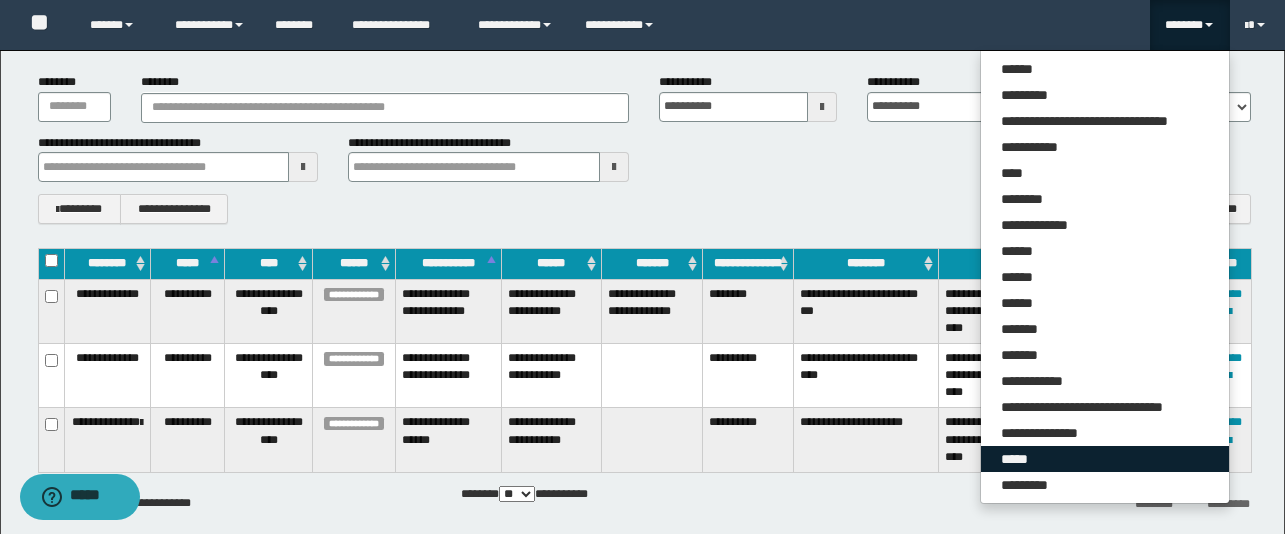 scroll, scrollTop: 203, scrollLeft: 0, axis: vertical 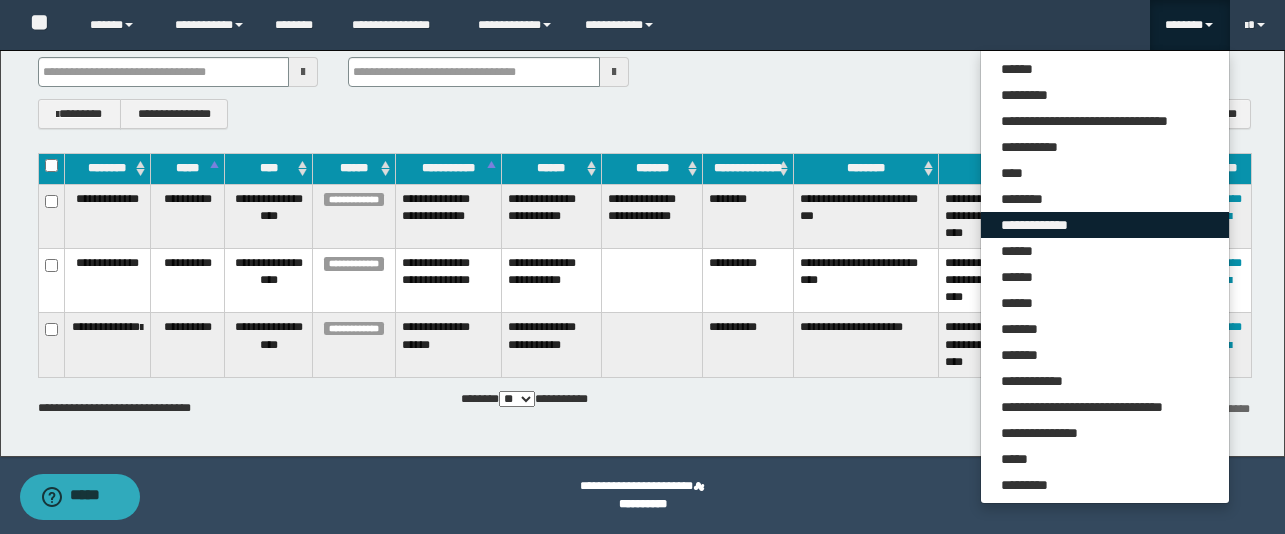 click on "**********" at bounding box center (1105, 225) 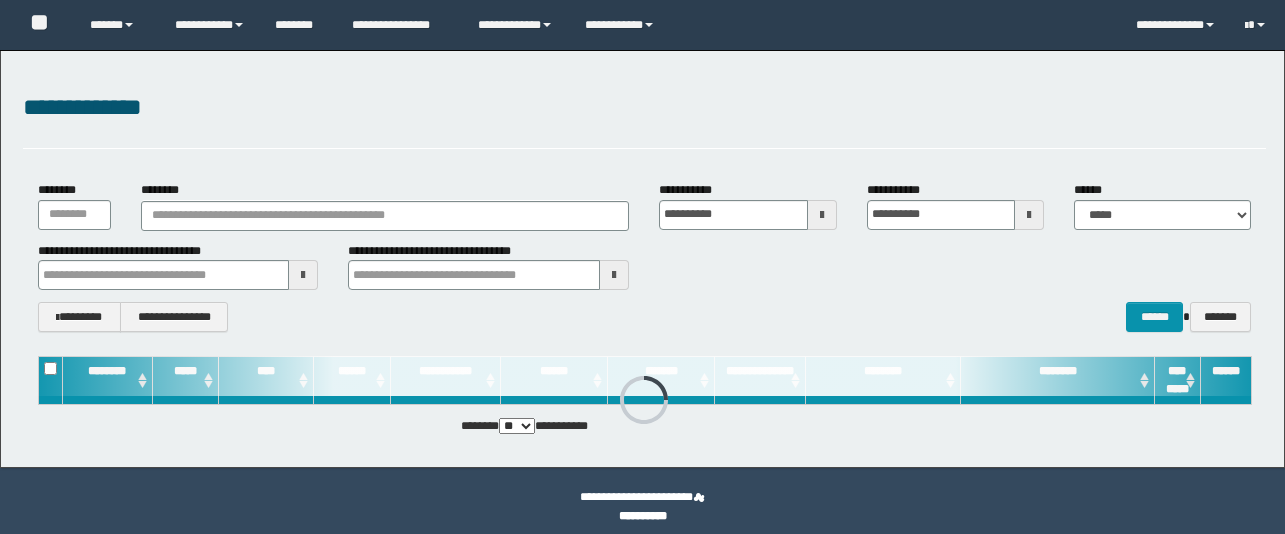 scroll, scrollTop: 11, scrollLeft: 0, axis: vertical 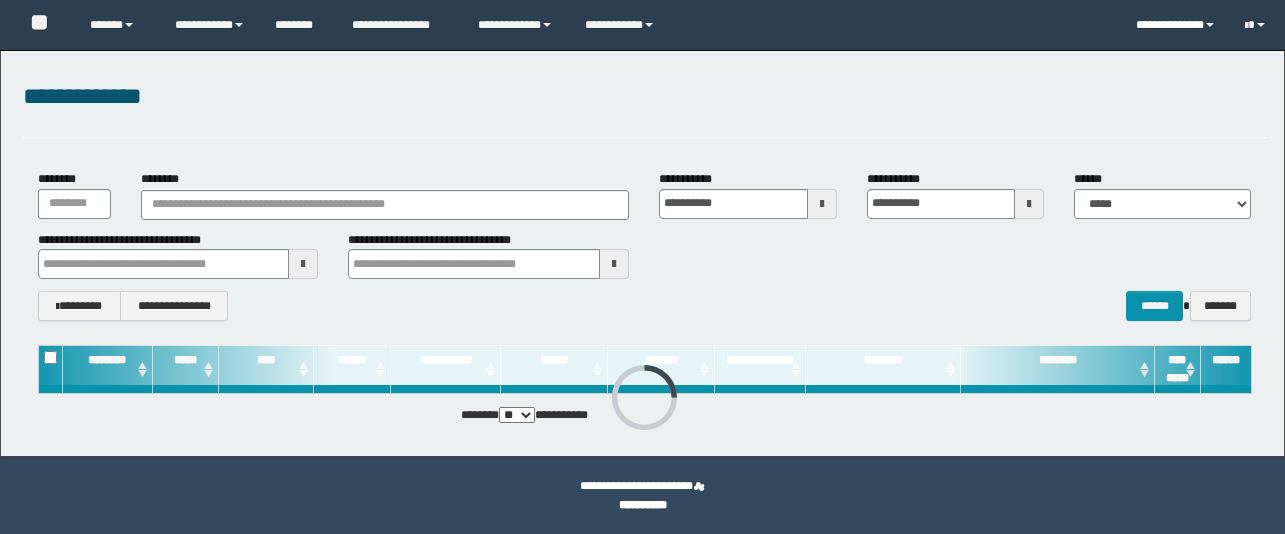 click on "**********" at bounding box center (1175, 25) 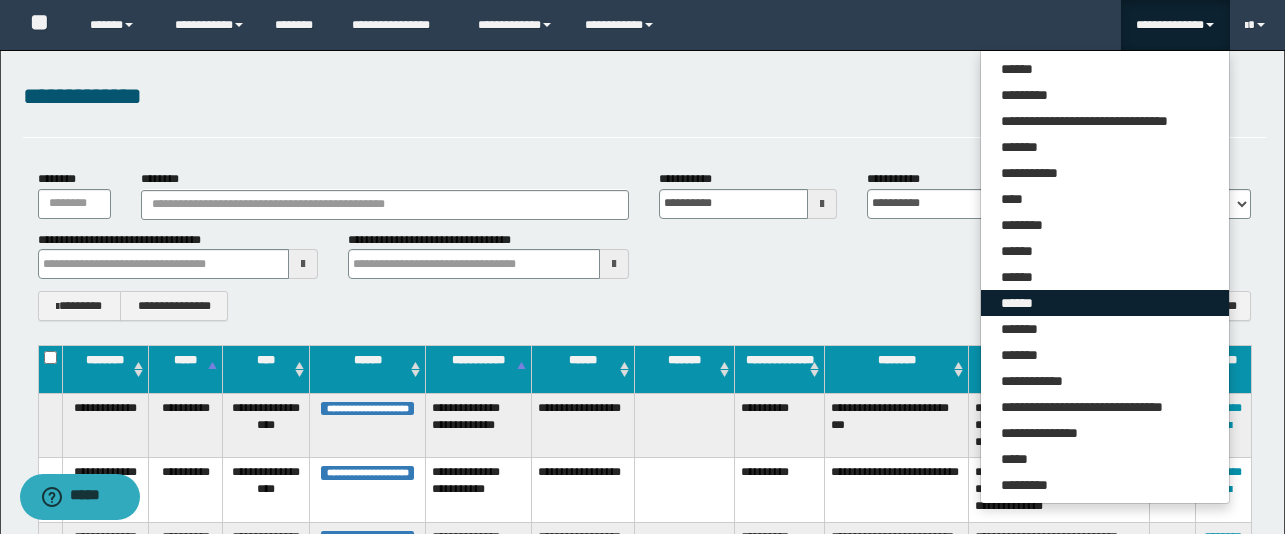 click on "******" at bounding box center [1105, 303] 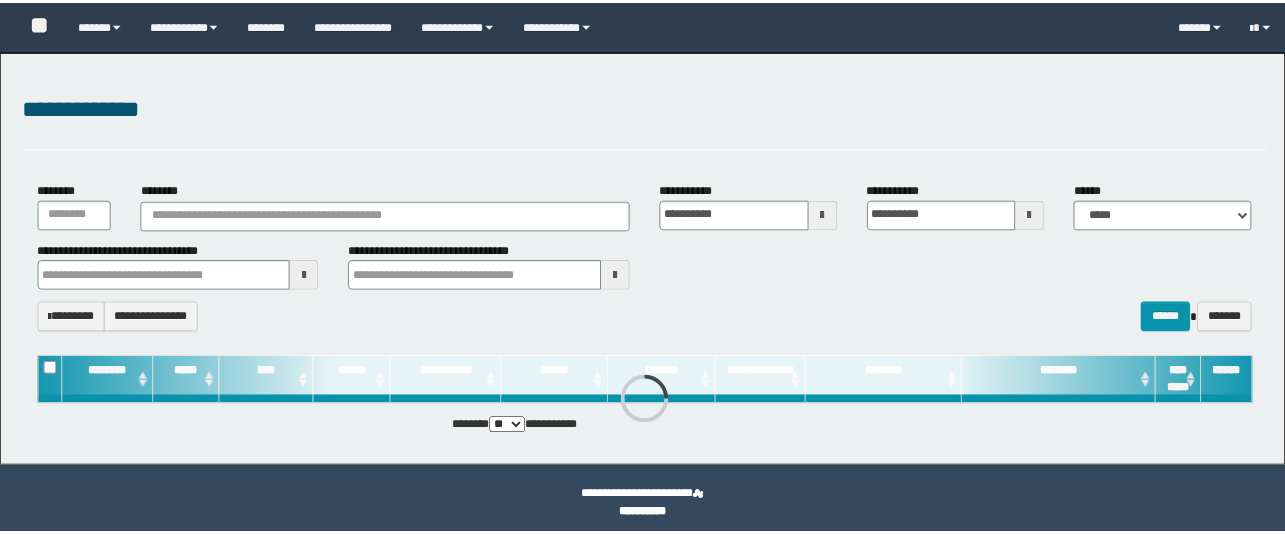 scroll, scrollTop: 11, scrollLeft: 0, axis: vertical 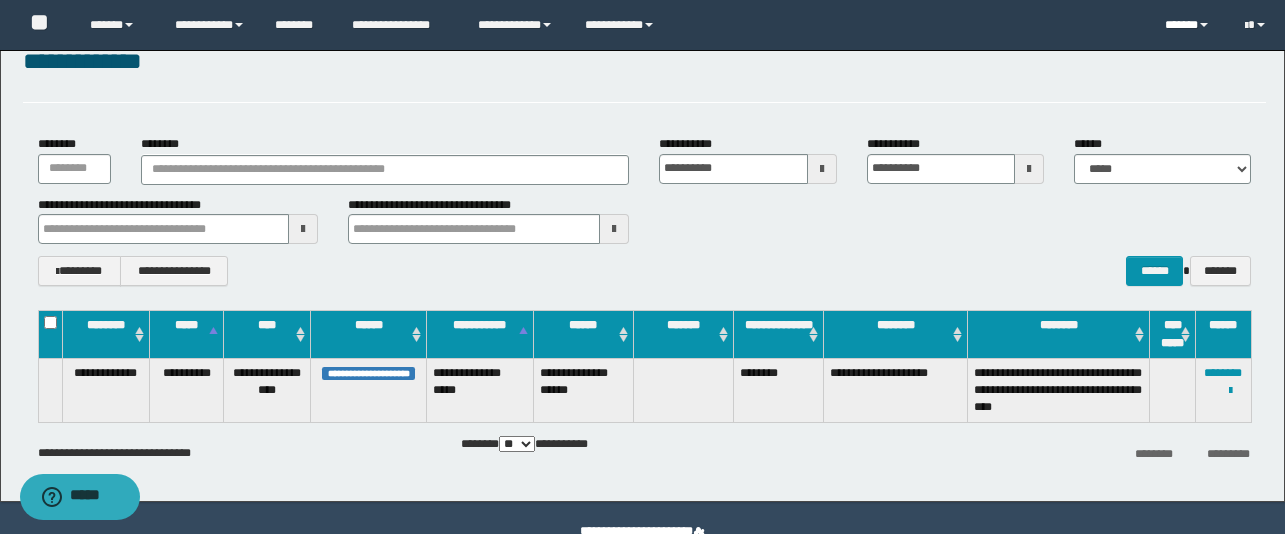 click on "******" at bounding box center (1190, 25) 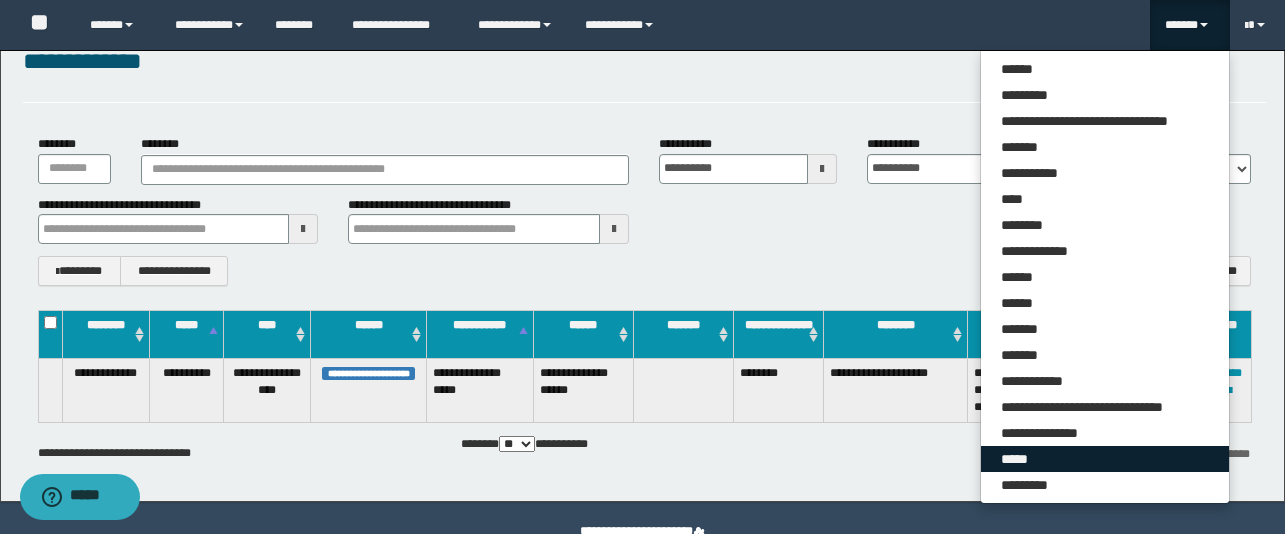 click on "*****" at bounding box center (1105, 459) 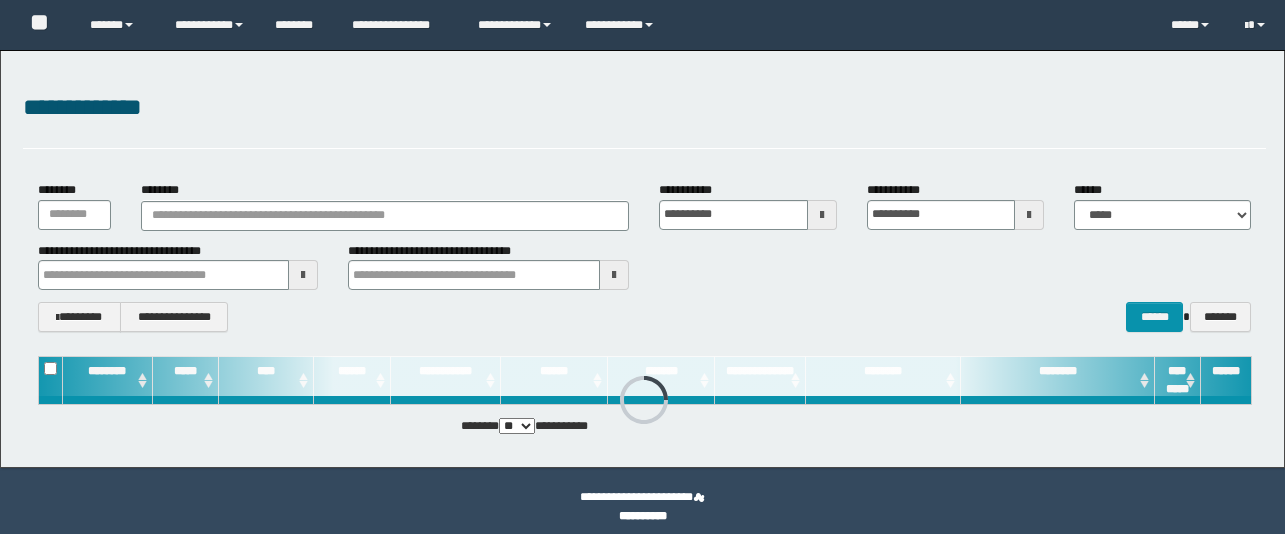 scroll, scrollTop: 11, scrollLeft: 0, axis: vertical 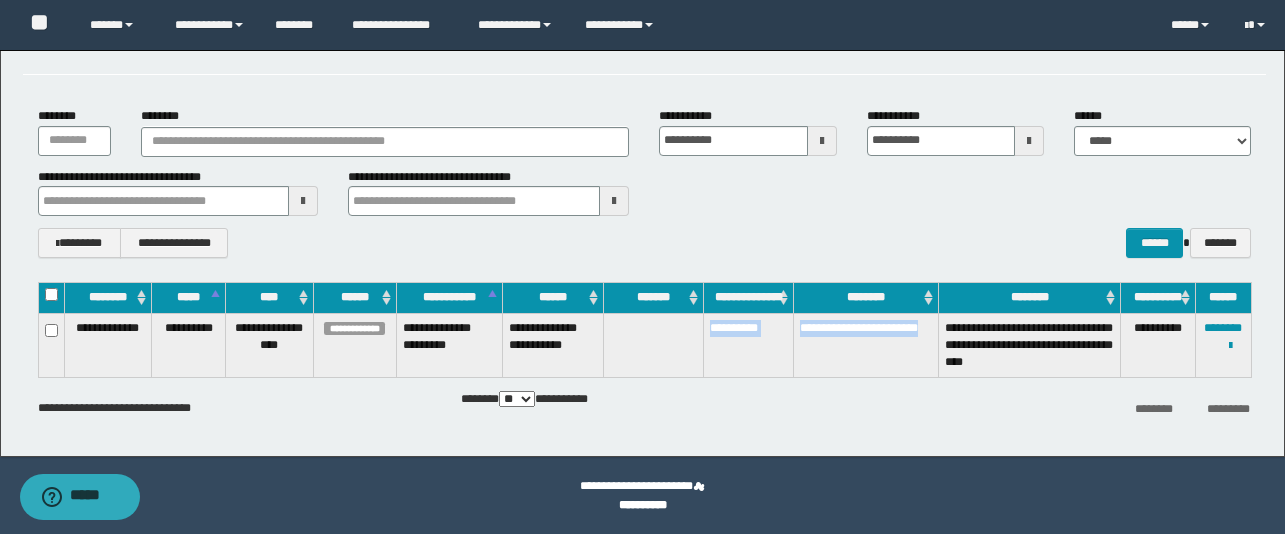 drag, startPoint x: 705, startPoint y: 330, endPoint x: 833, endPoint y: 346, distance: 128.99612 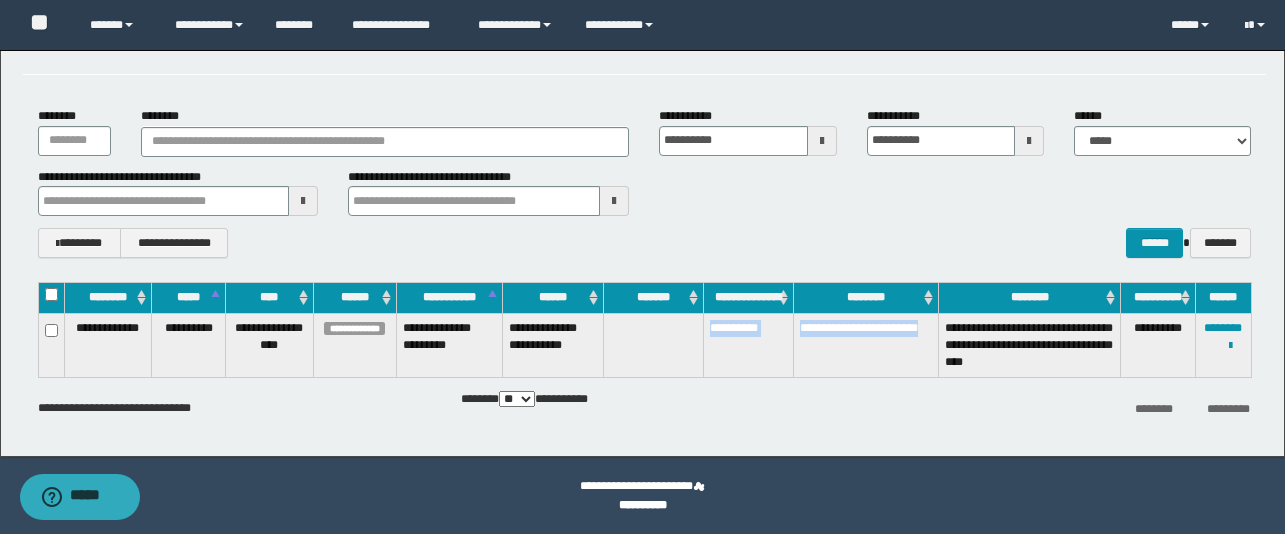copy on "**********" 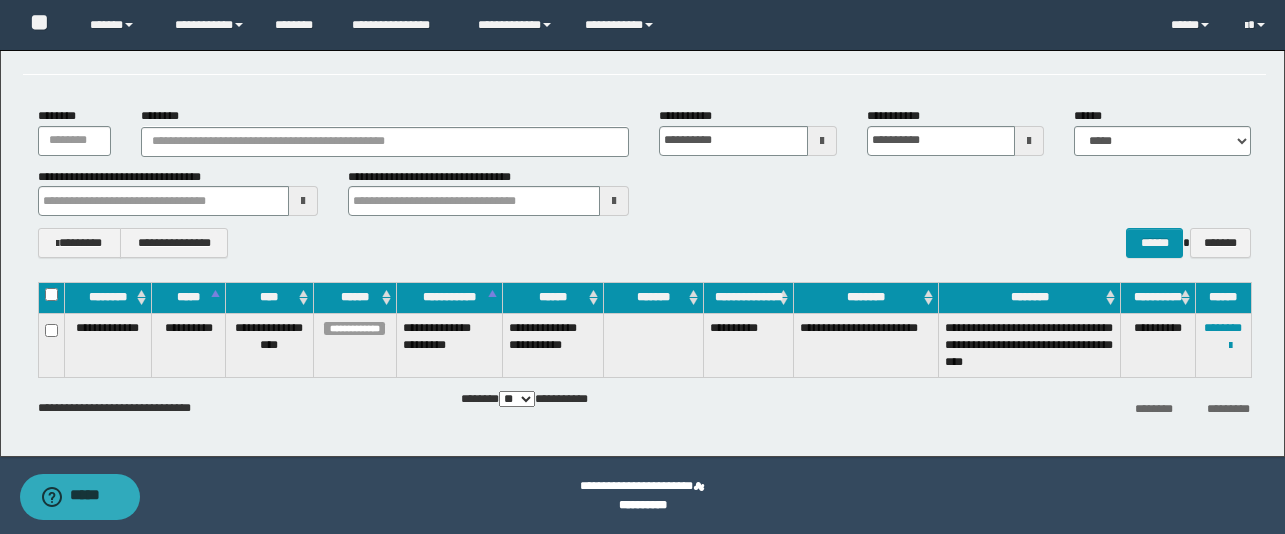 click on "**********" at bounding box center [644, 243] 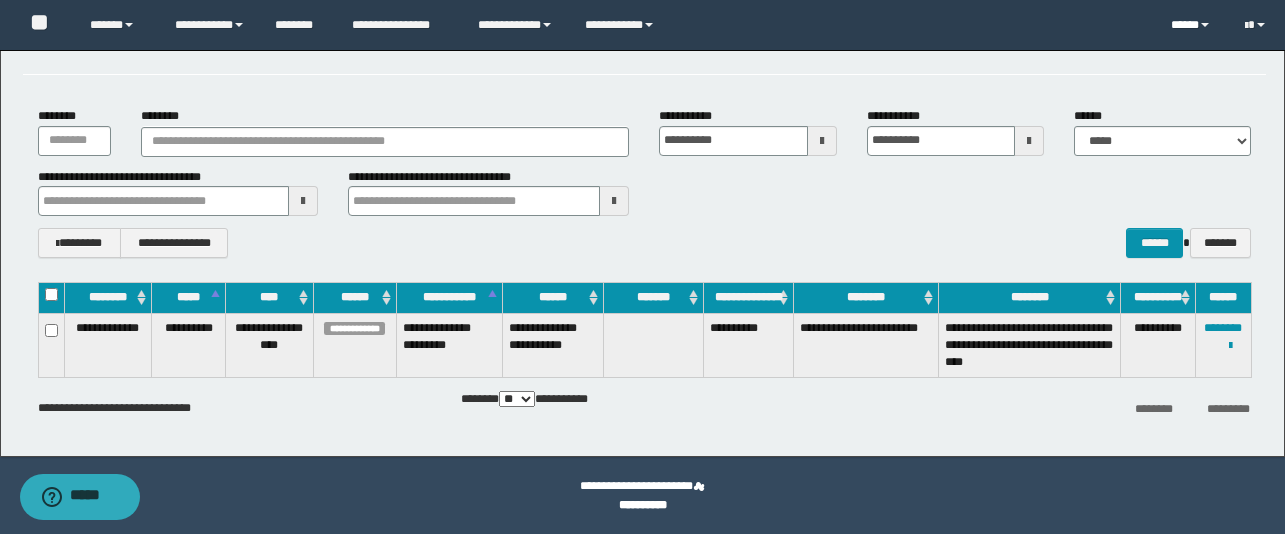 click on "*****" at bounding box center (1192, 25) 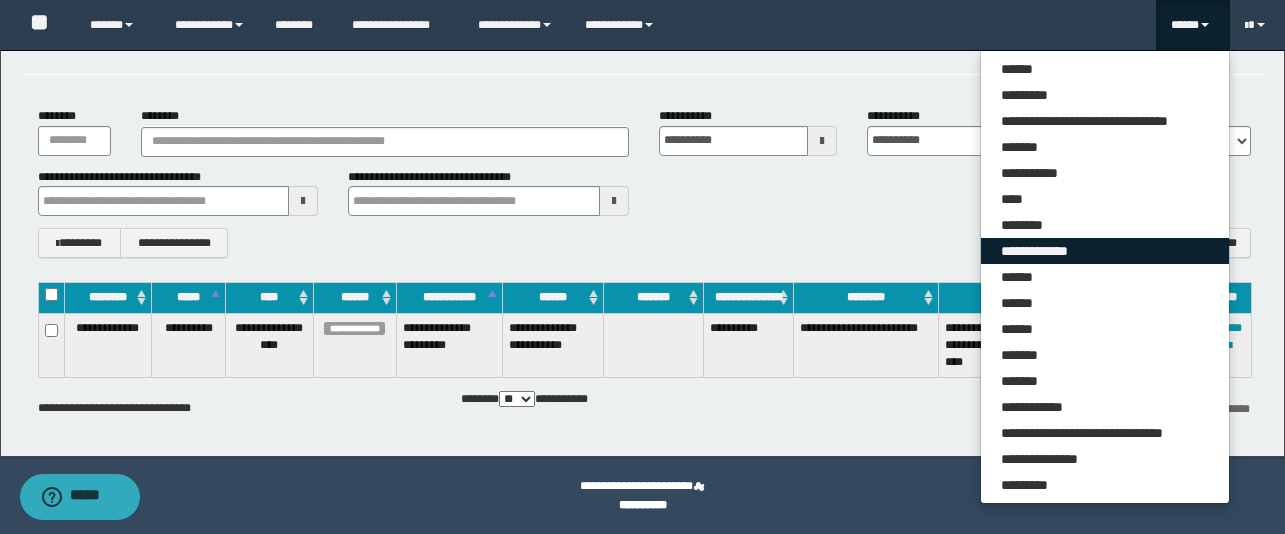 click on "**********" at bounding box center [1105, 251] 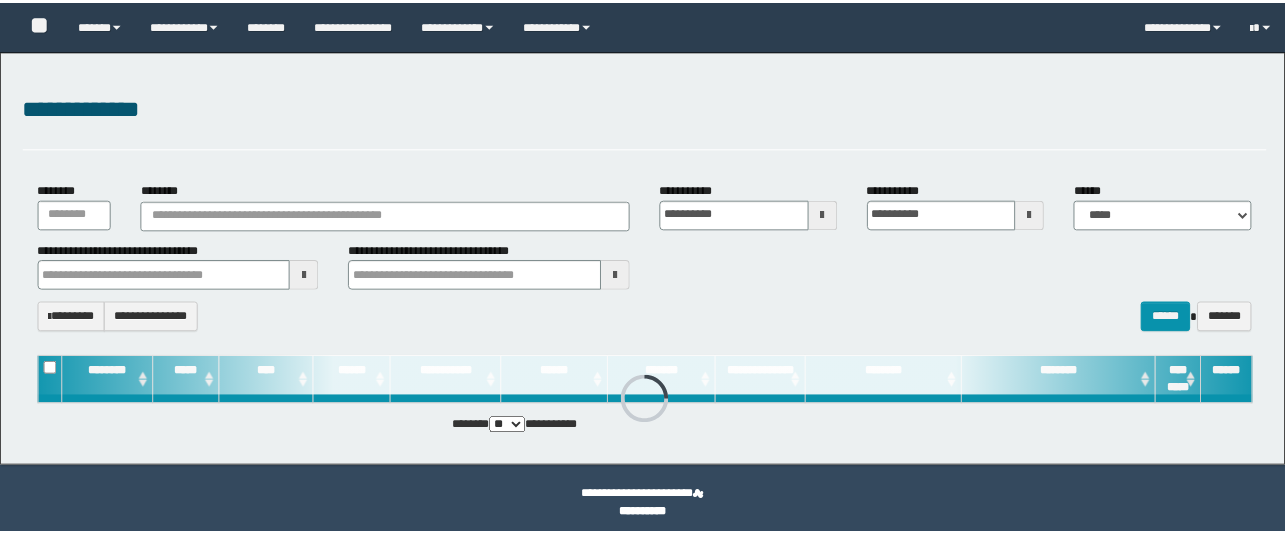 scroll, scrollTop: 11, scrollLeft: 0, axis: vertical 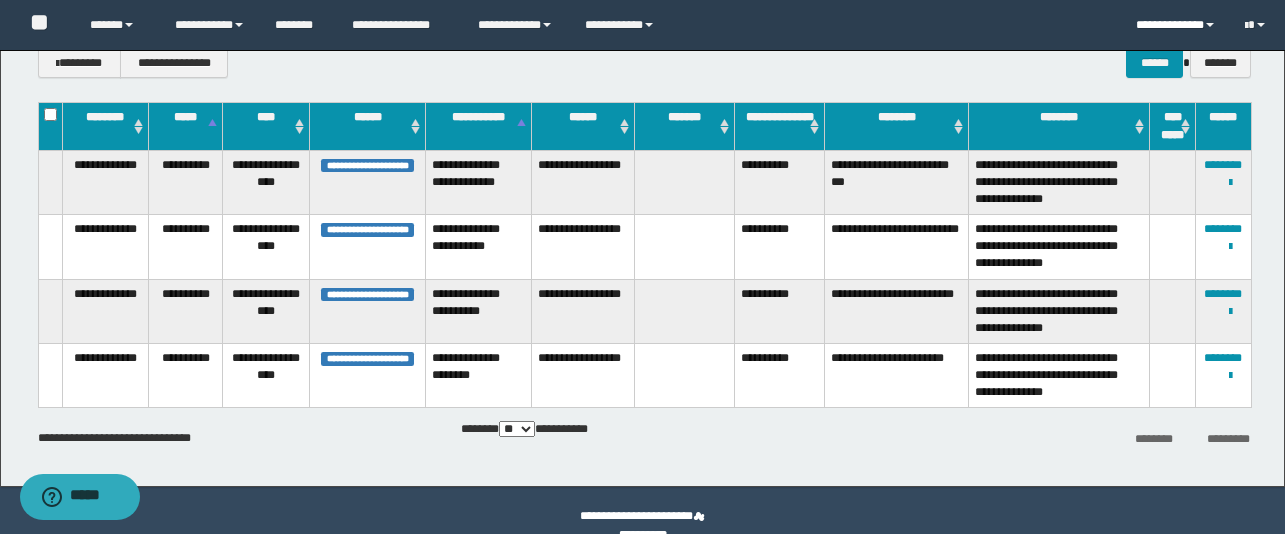 click on "**********" at bounding box center (1175, 25) 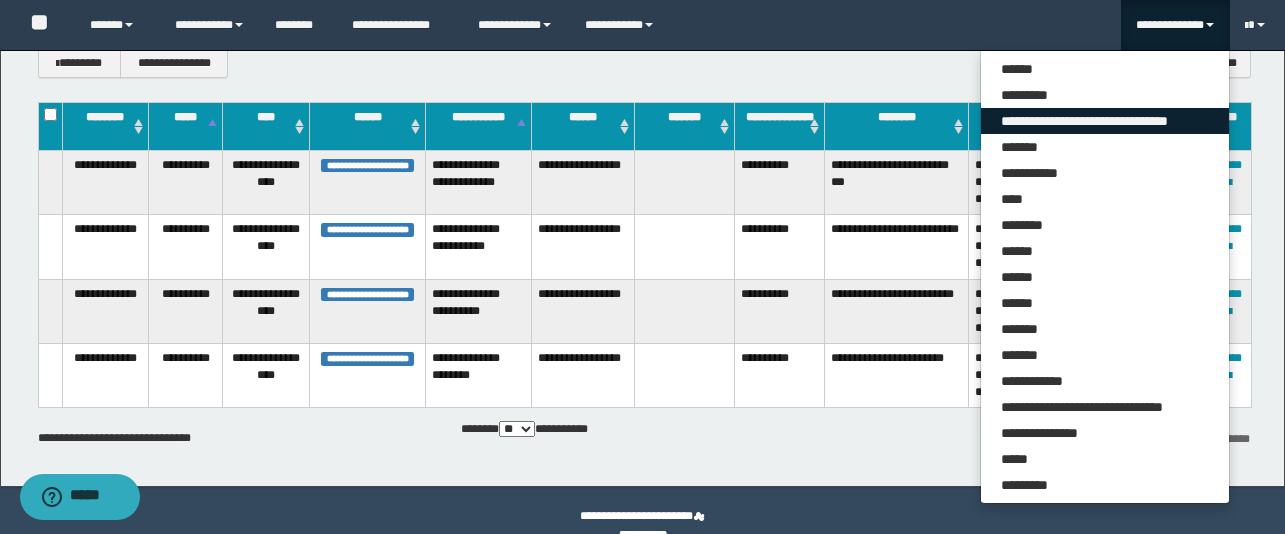 click on "**********" at bounding box center (1105, 121) 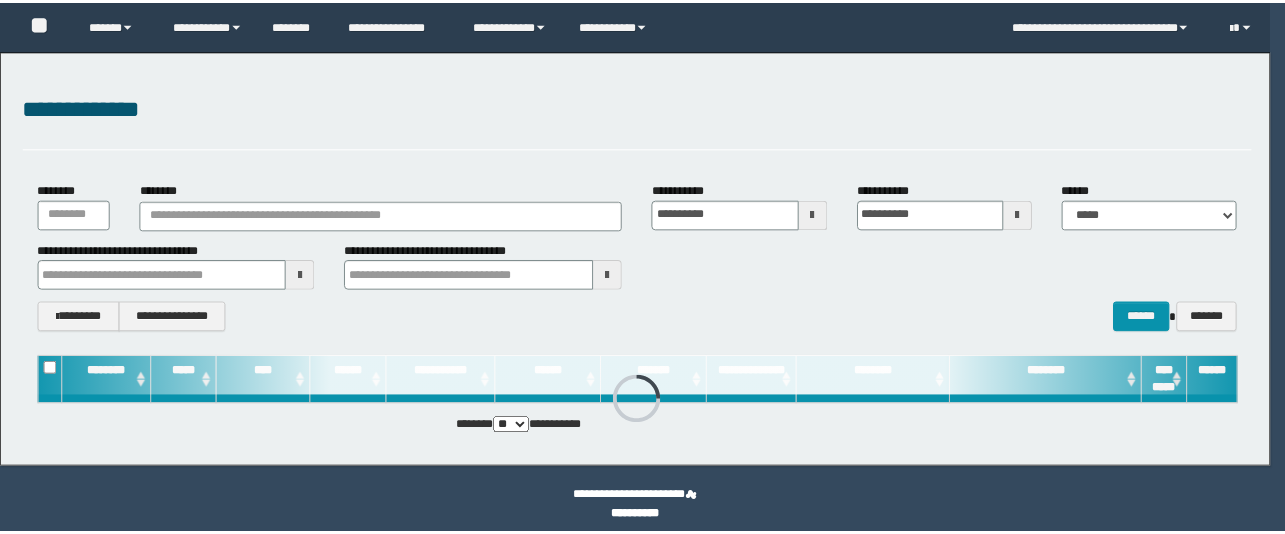 scroll, scrollTop: 11, scrollLeft: 0, axis: vertical 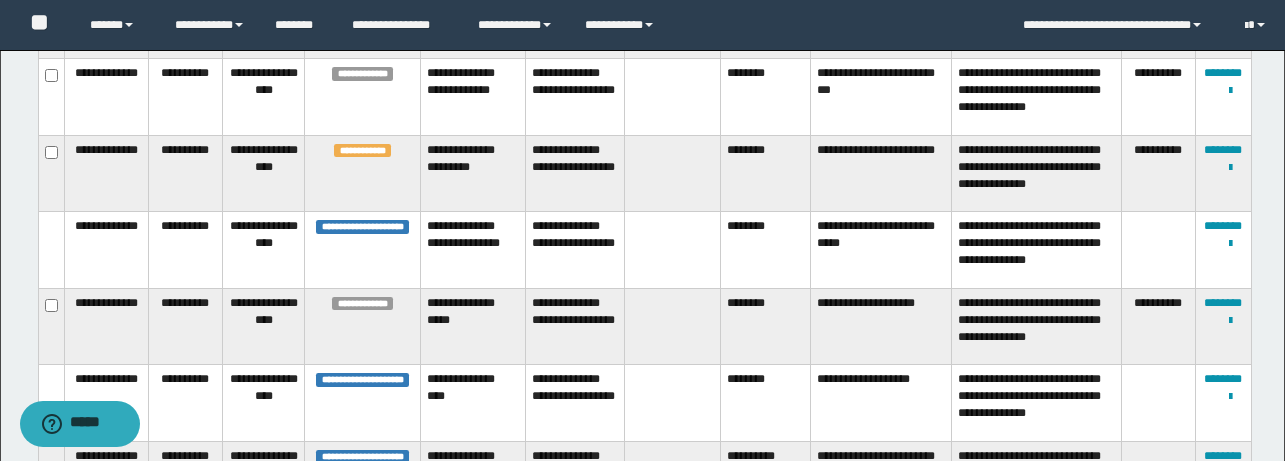 click on "********" at bounding box center [765, 173] 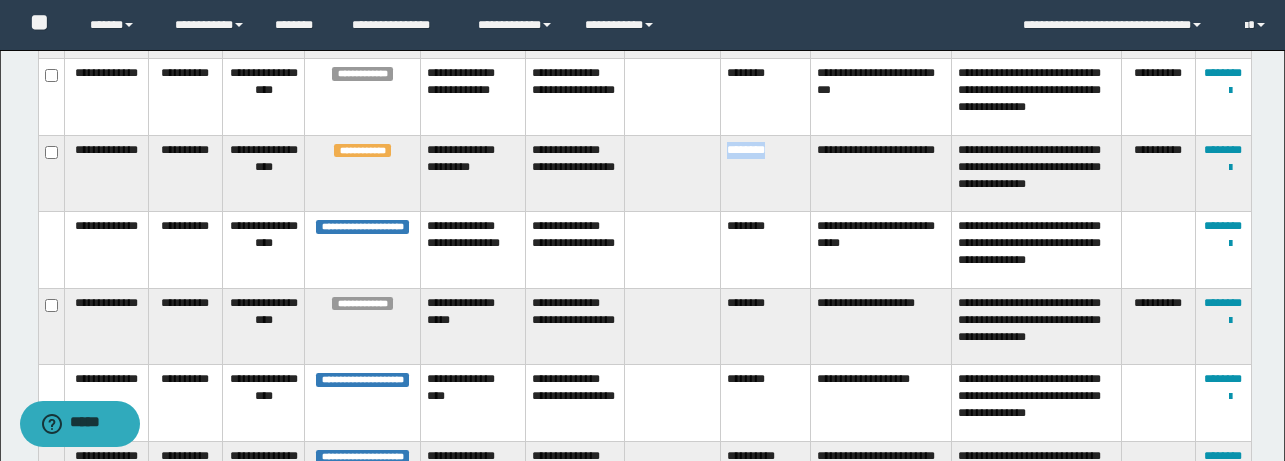 click on "********" at bounding box center [765, 173] 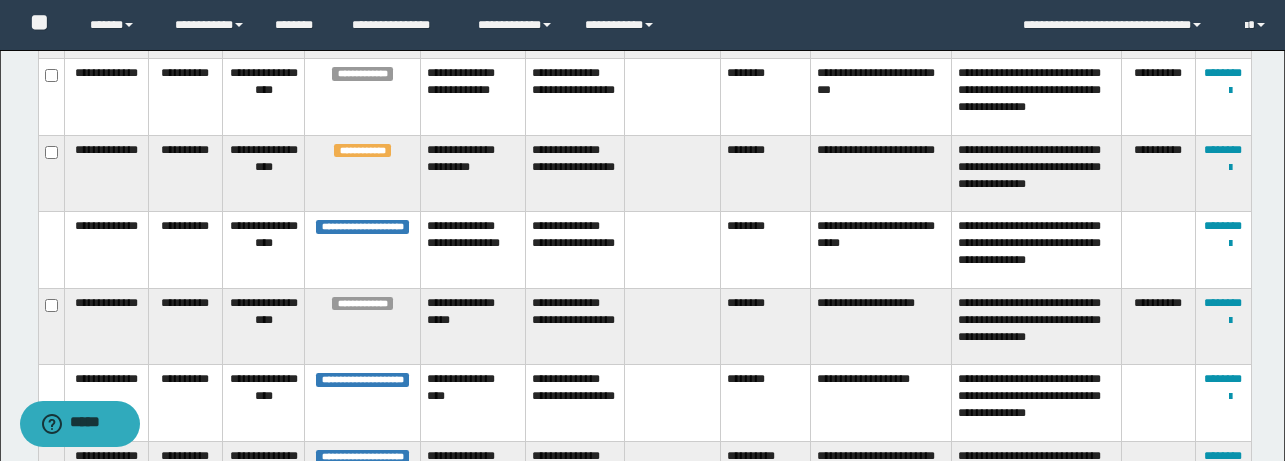 copy on "********" 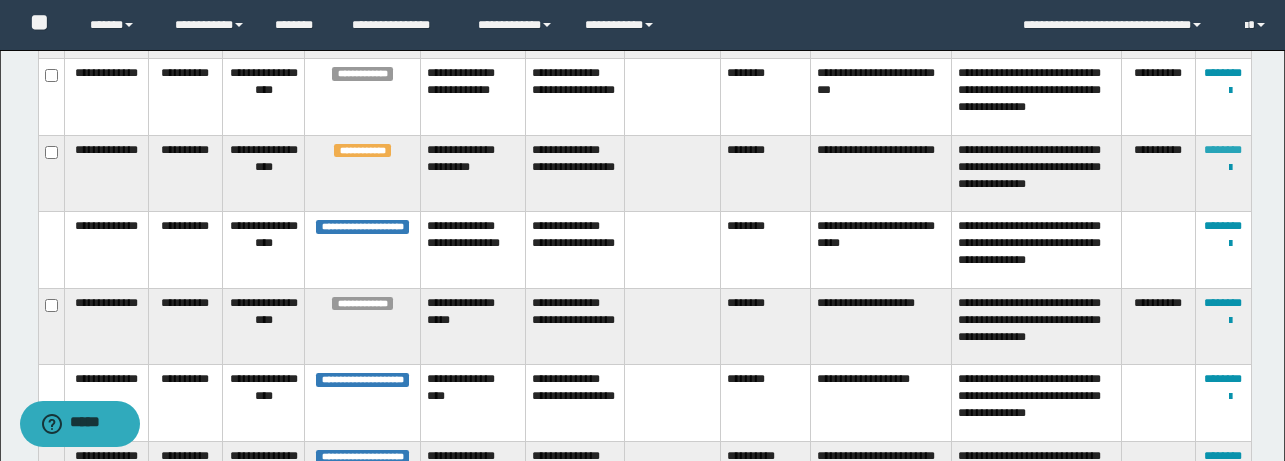 click on "********" at bounding box center [1223, 150] 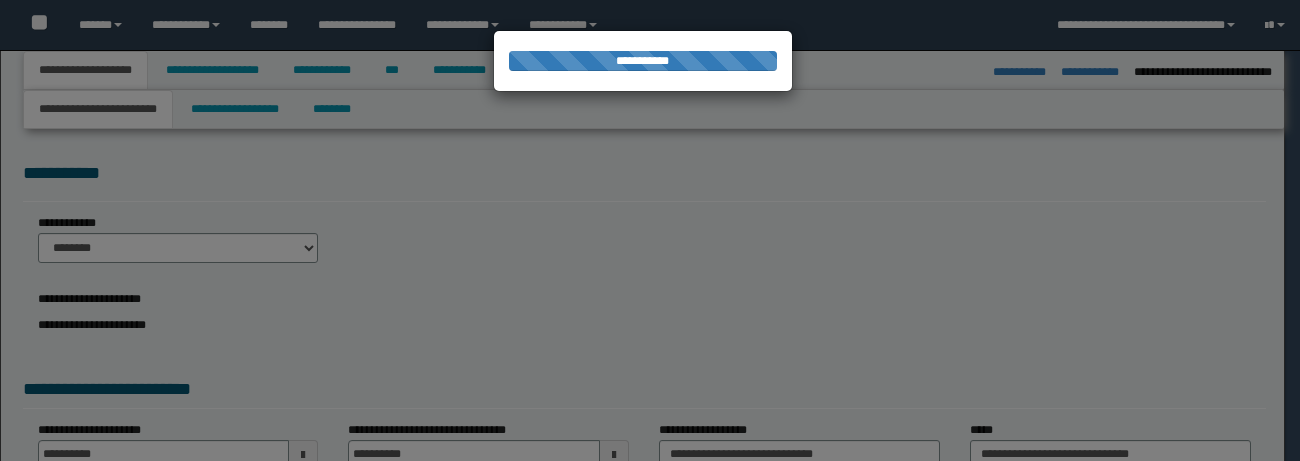 select on "*" 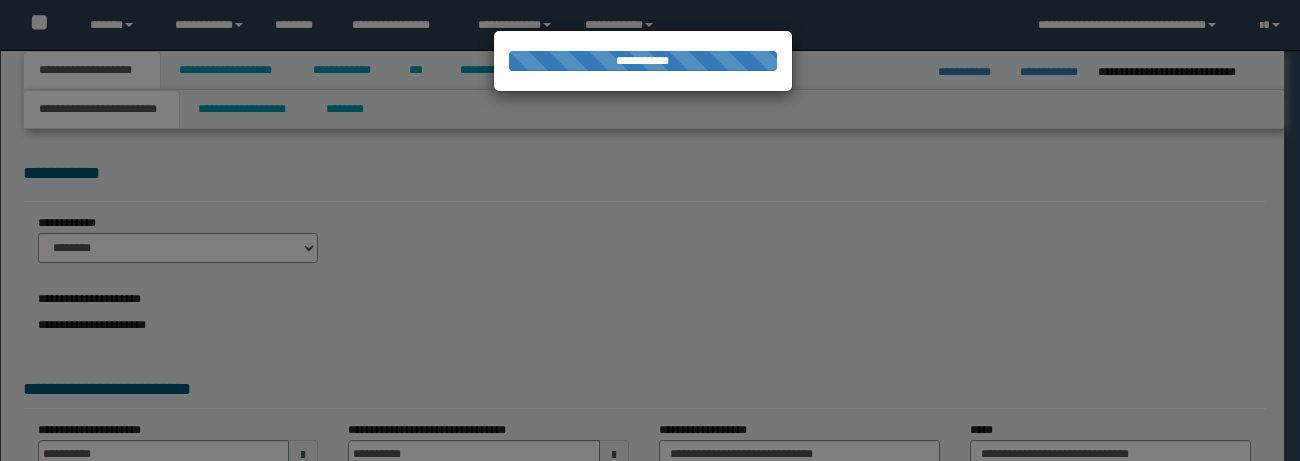 scroll, scrollTop: 0, scrollLeft: 0, axis: both 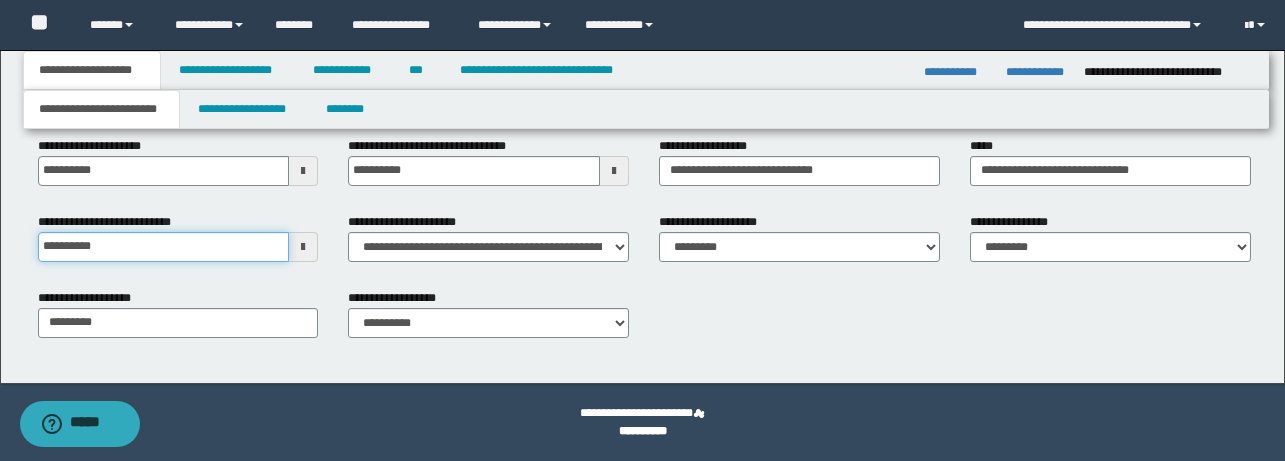 click on "**********" at bounding box center (164, 247) 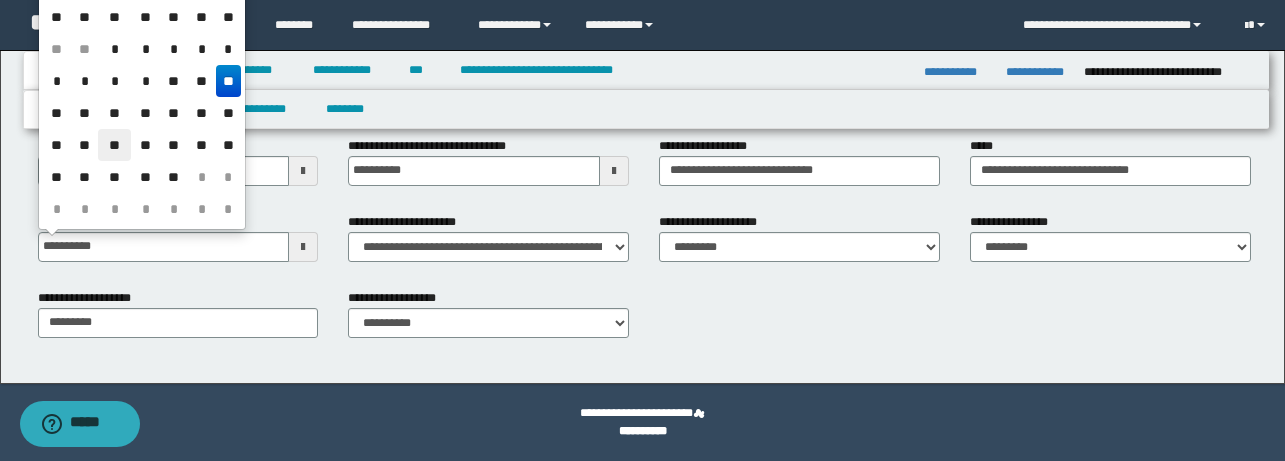 click on "**" at bounding box center [114, 145] 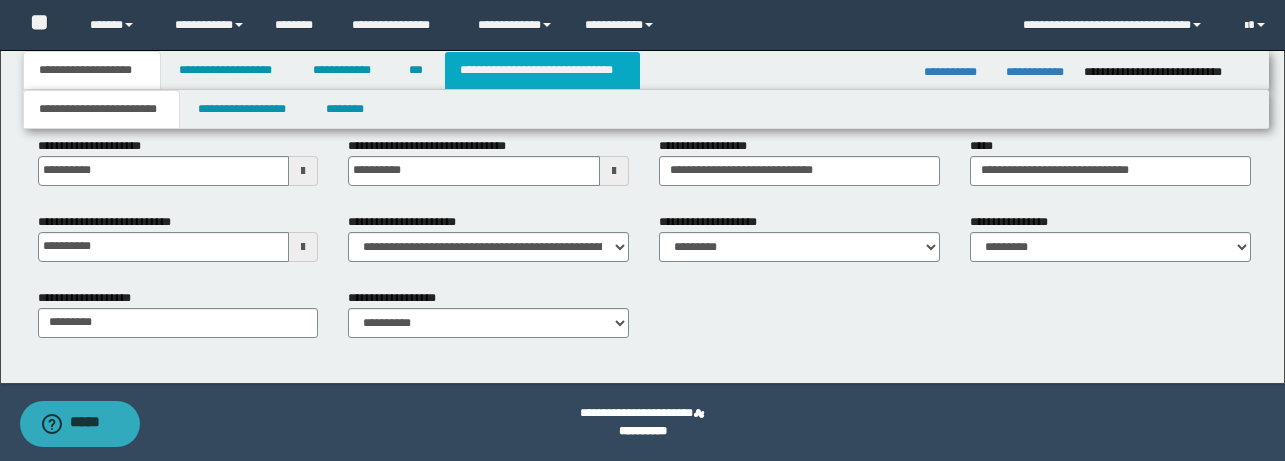click on "**********" at bounding box center (542, 70) 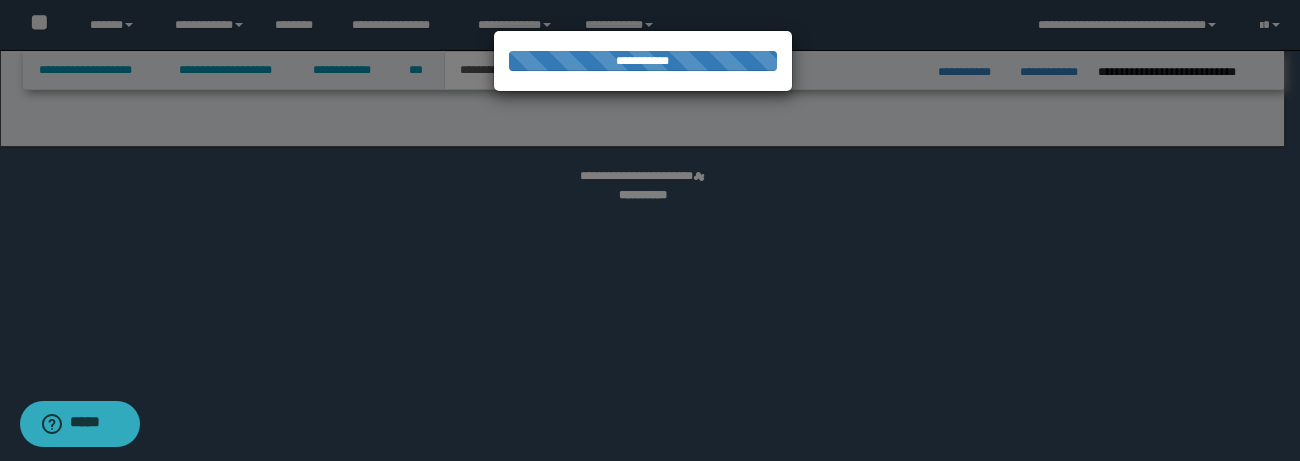 select on "*" 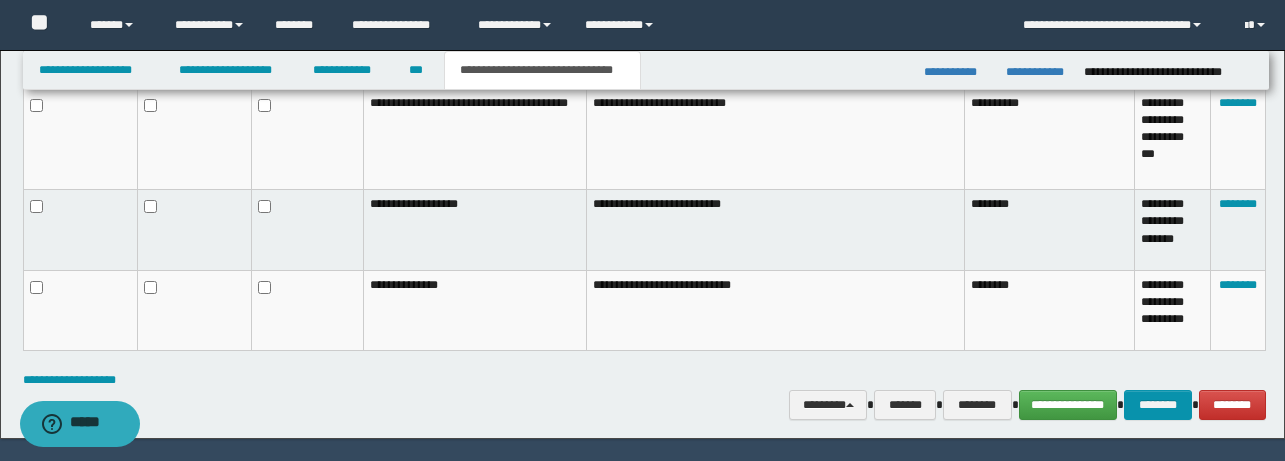 scroll, scrollTop: 1474, scrollLeft: 0, axis: vertical 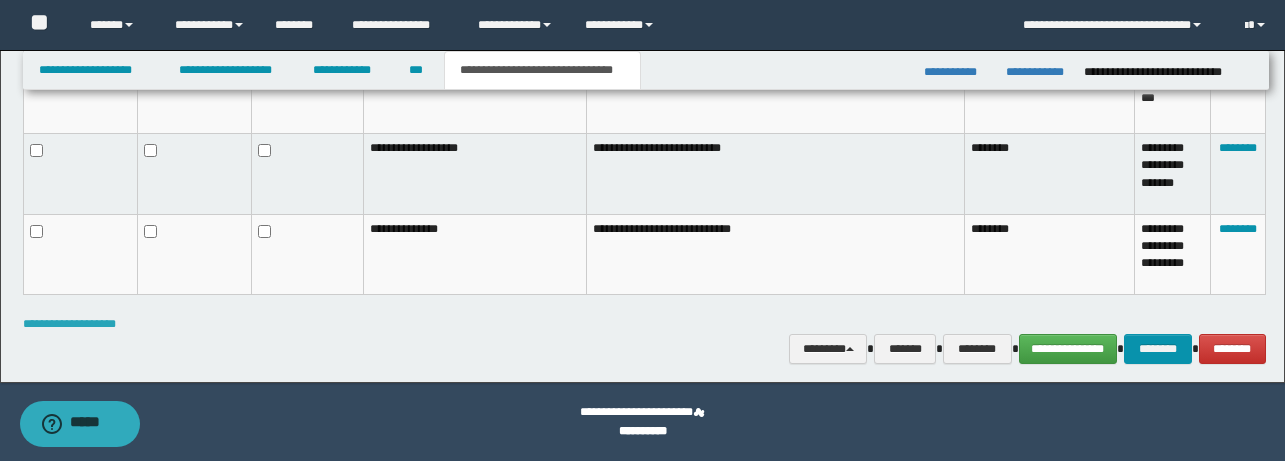 click on "**********" at bounding box center [69, 324] 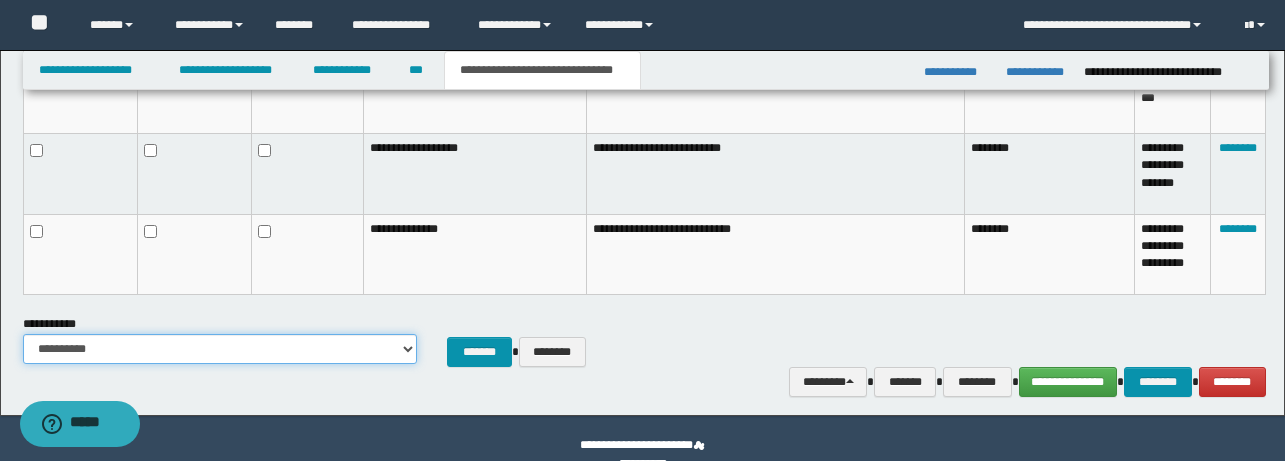 click on "**********" at bounding box center [220, 349] 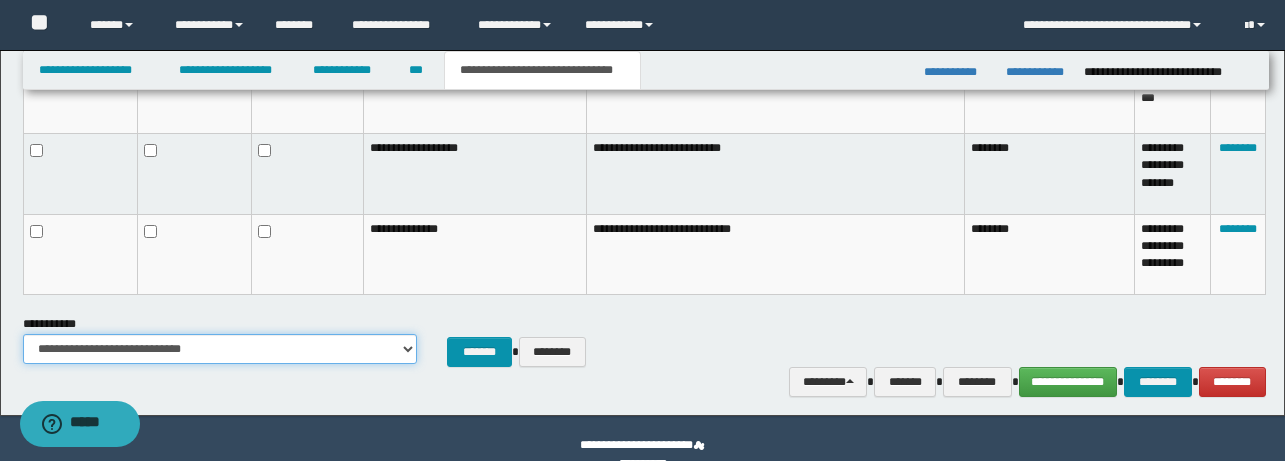 click on "**********" at bounding box center [220, 349] 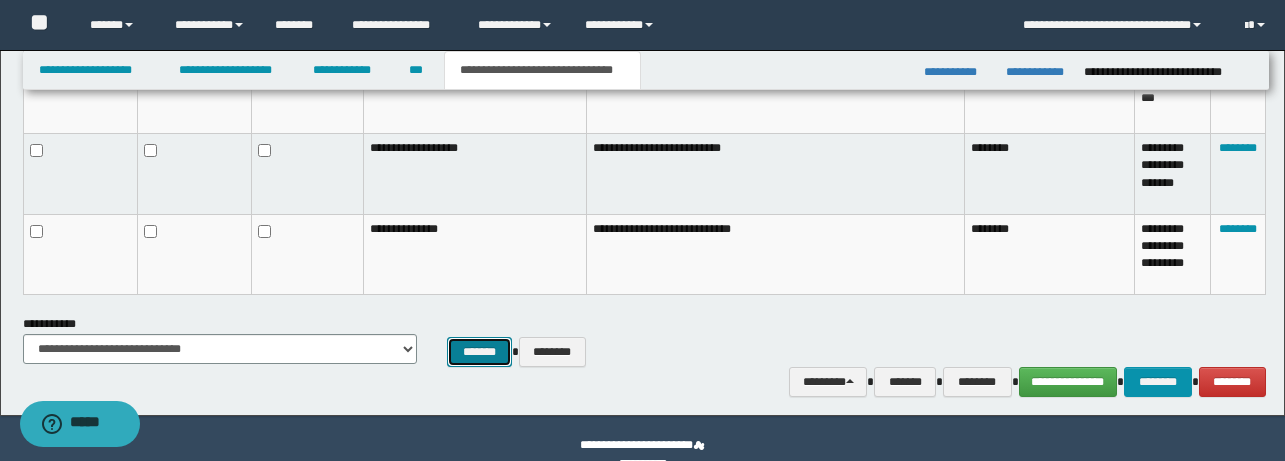 click on "*******" at bounding box center [479, 352] 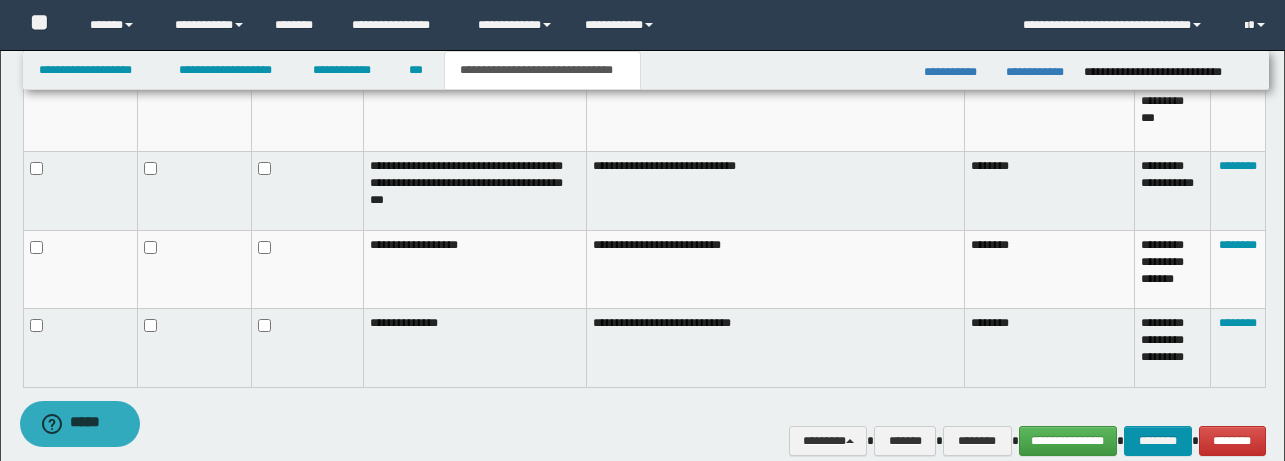 scroll, scrollTop: 1445, scrollLeft: 0, axis: vertical 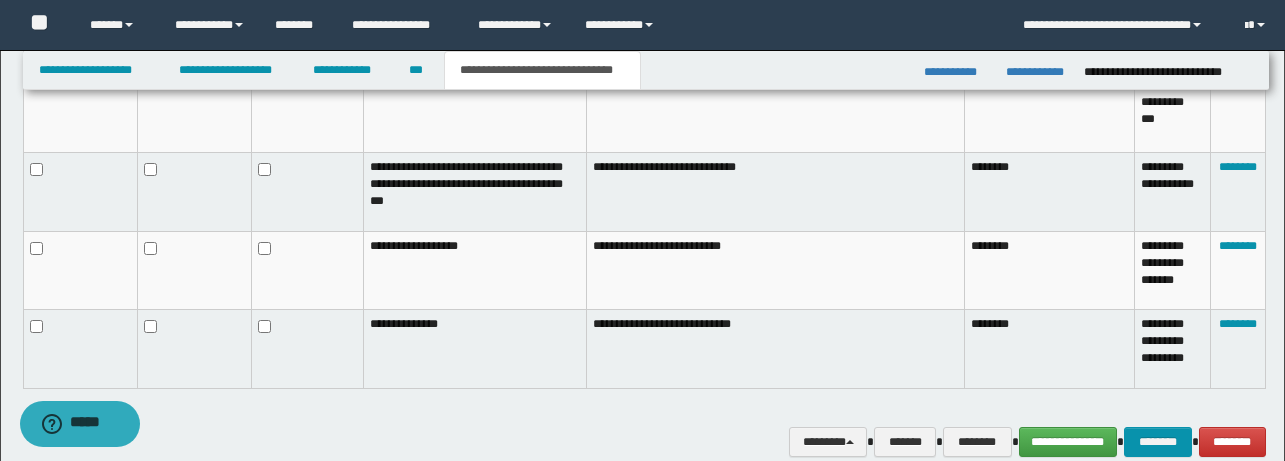 click at bounding box center [307, 270] 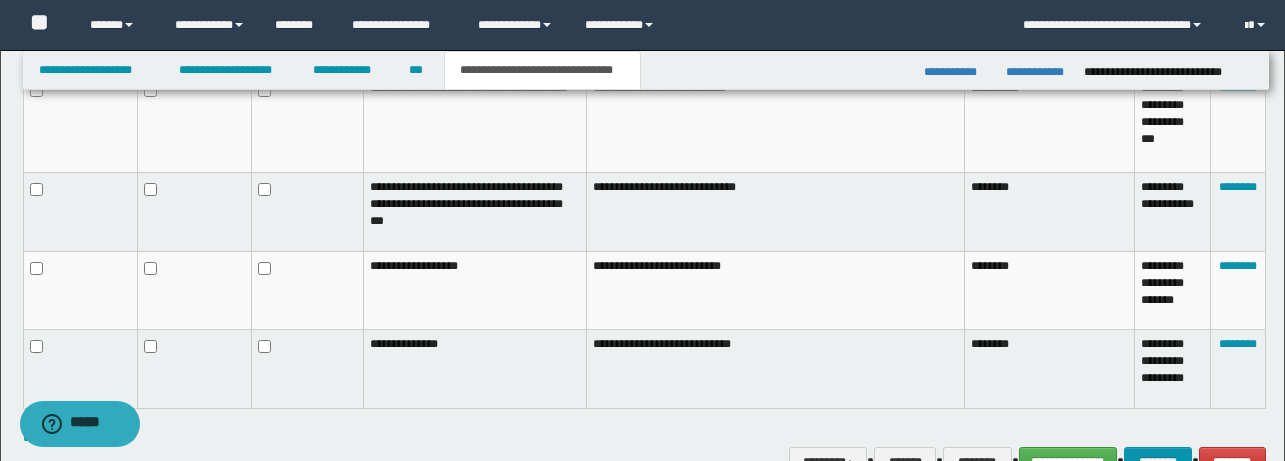 scroll, scrollTop: 1422, scrollLeft: 0, axis: vertical 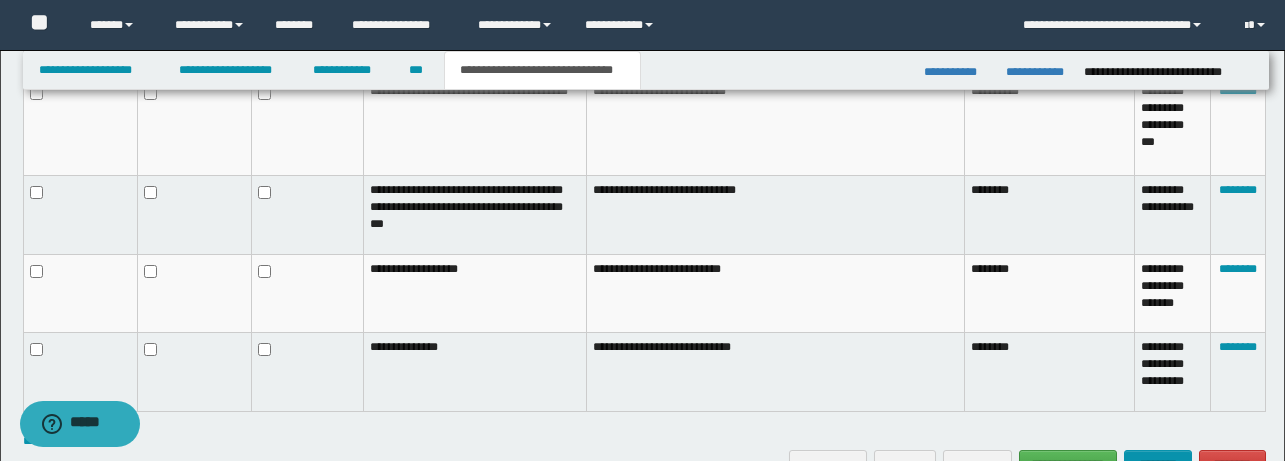 click at bounding box center (307, 293) 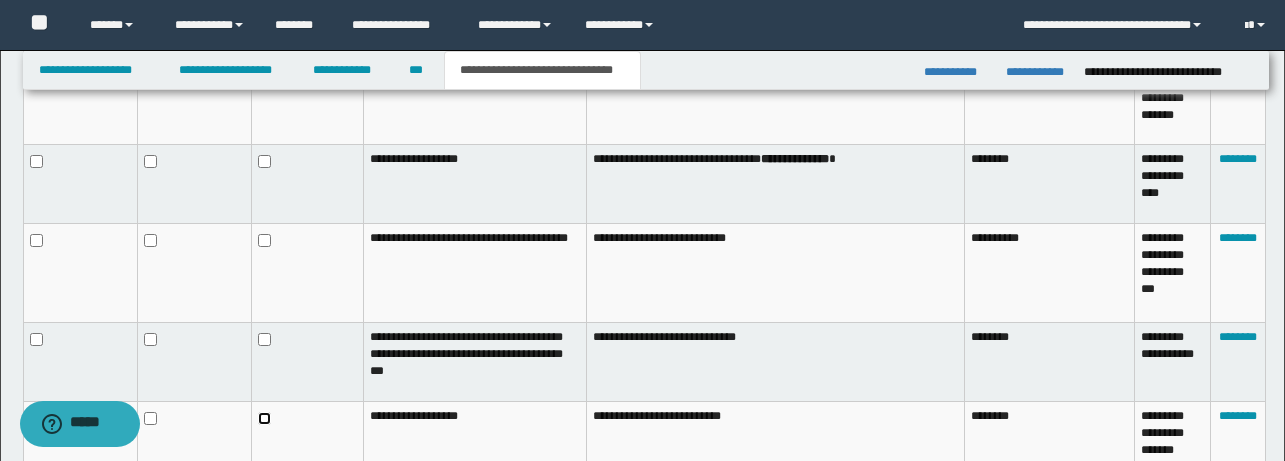 scroll, scrollTop: 1274, scrollLeft: 0, axis: vertical 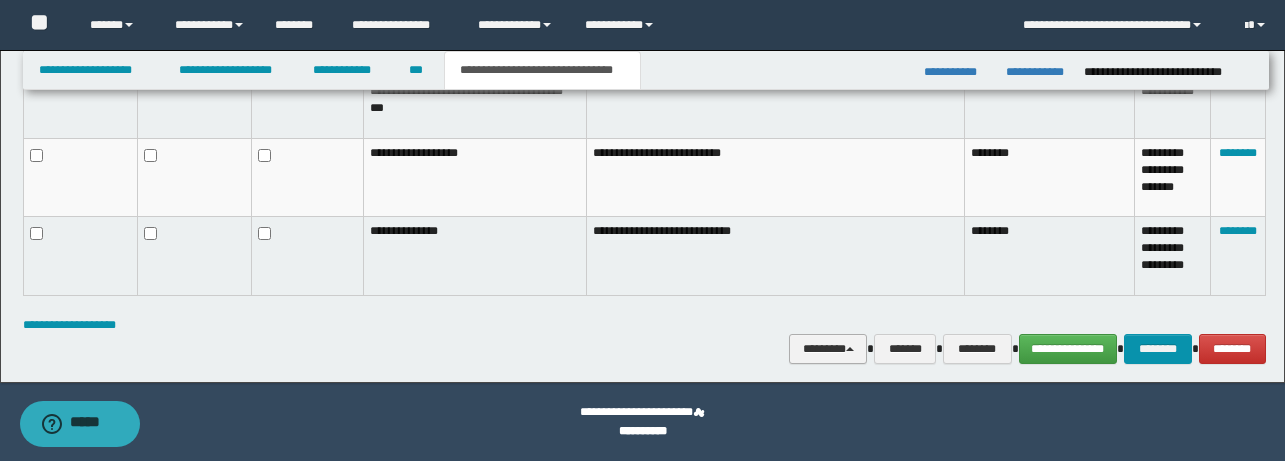 click on "********" at bounding box center [828, 349] 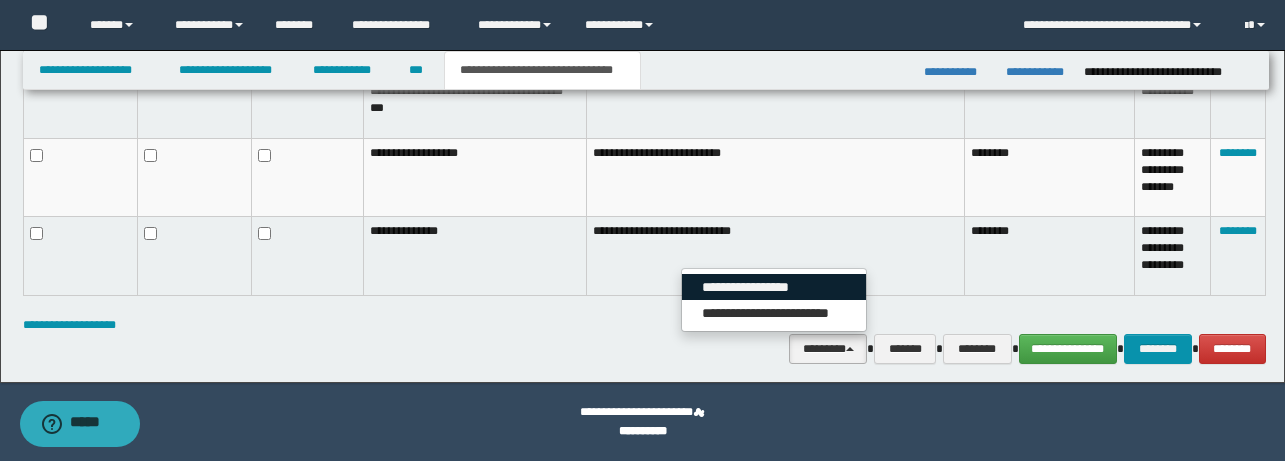 click on "**********" at bounding box center [774, 287] 